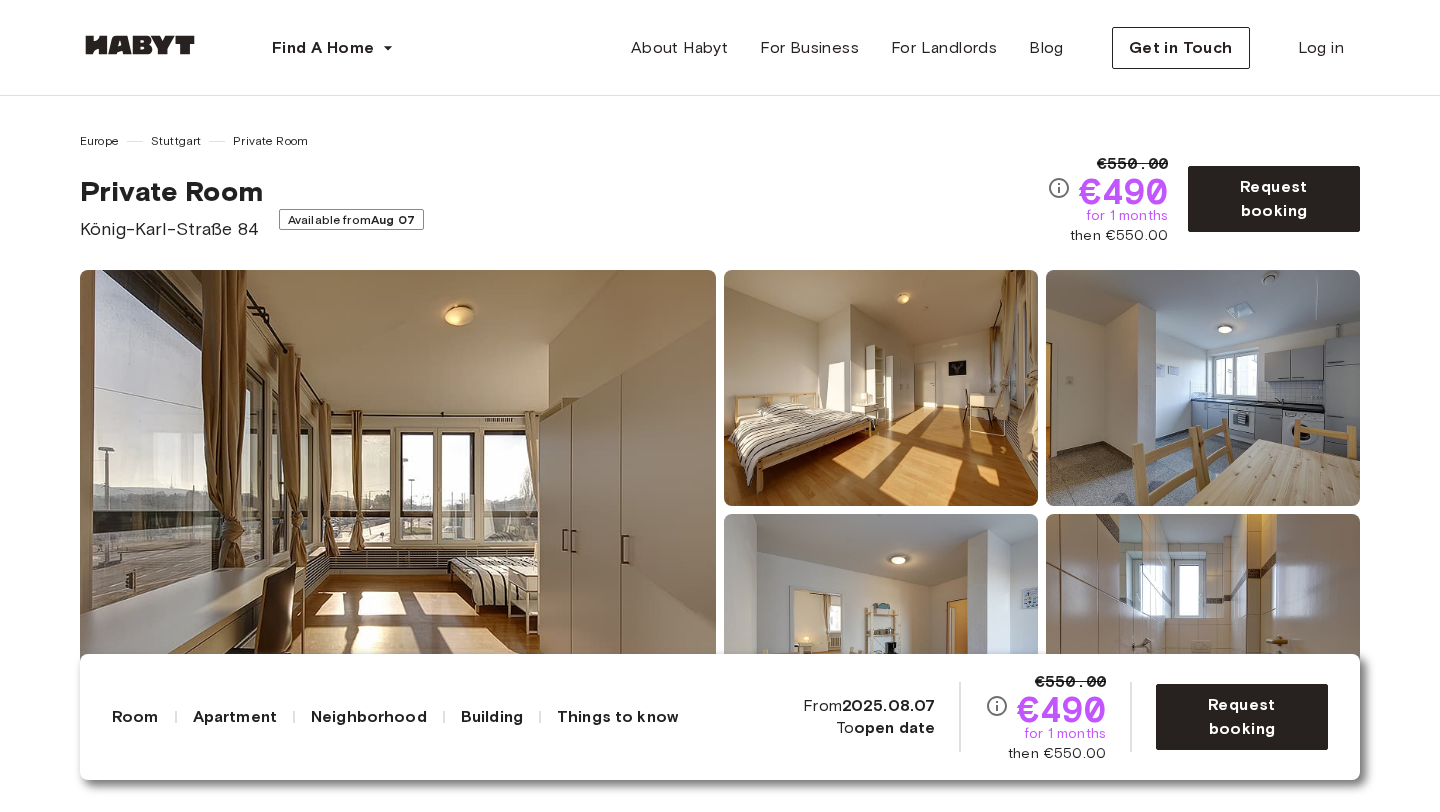 scroll, scrollTop: 0, scrollLeft: 0, axis: both 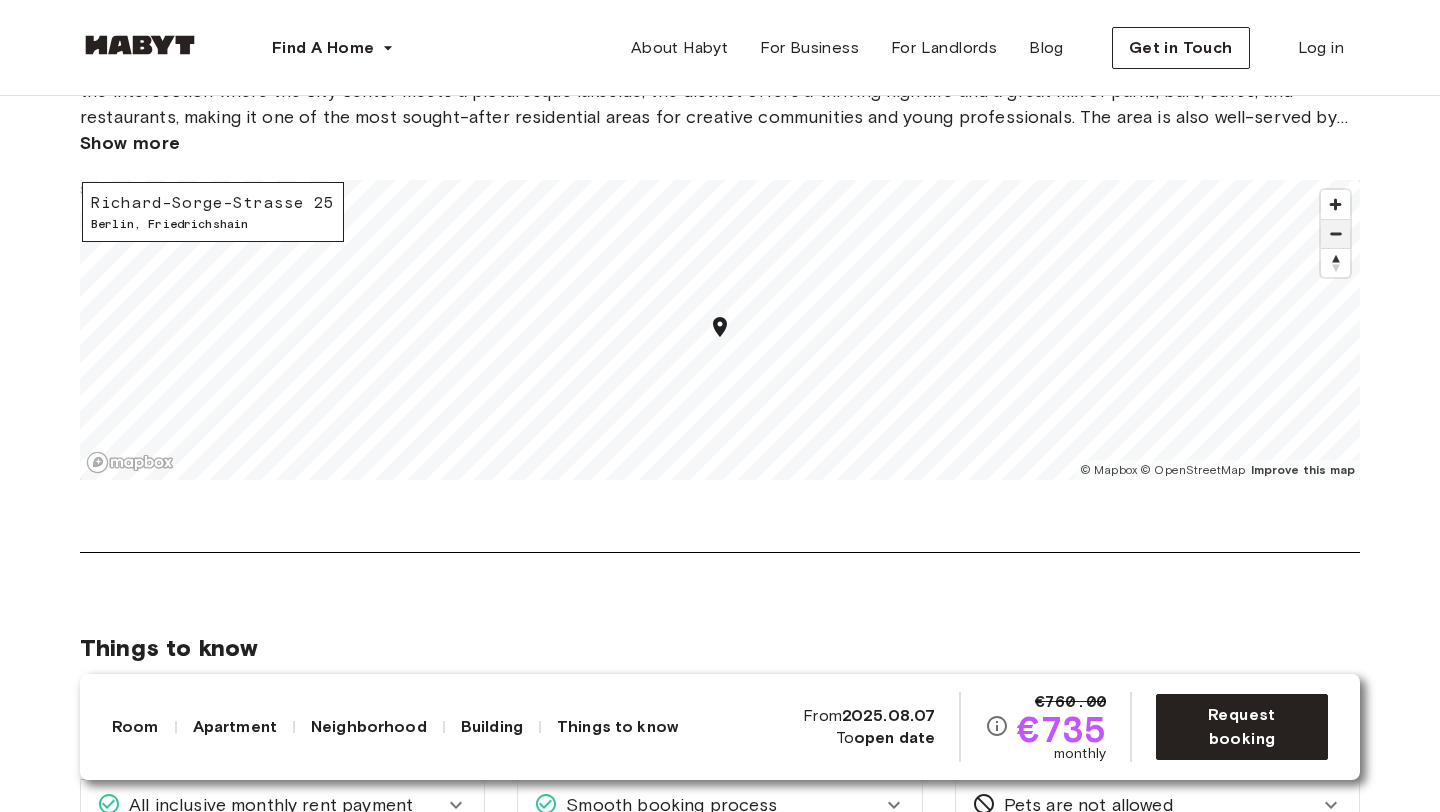 click at bounding box center (1335, 234) 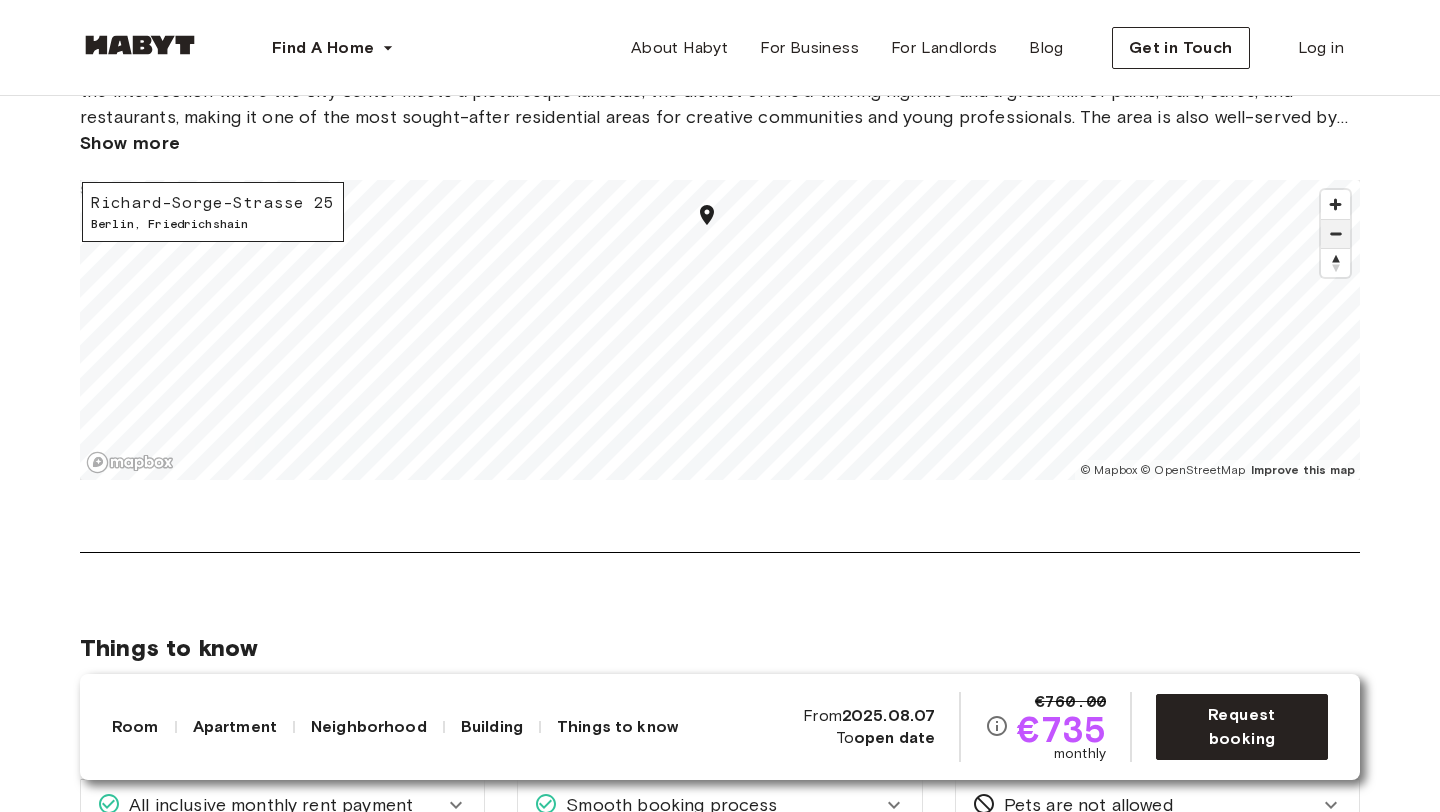 click at bounding box center (1335, 234) 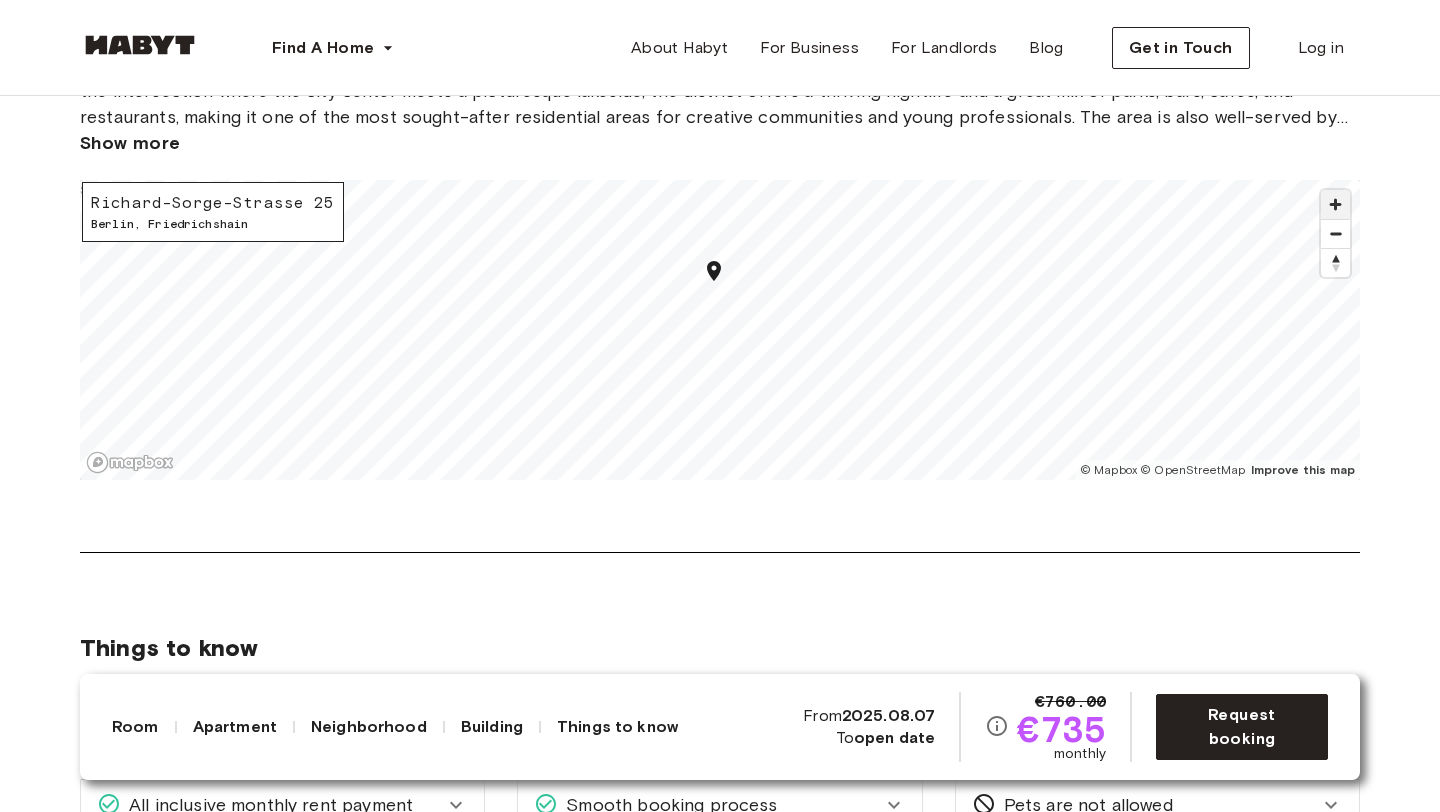 click at bounding box center [1335, 204] 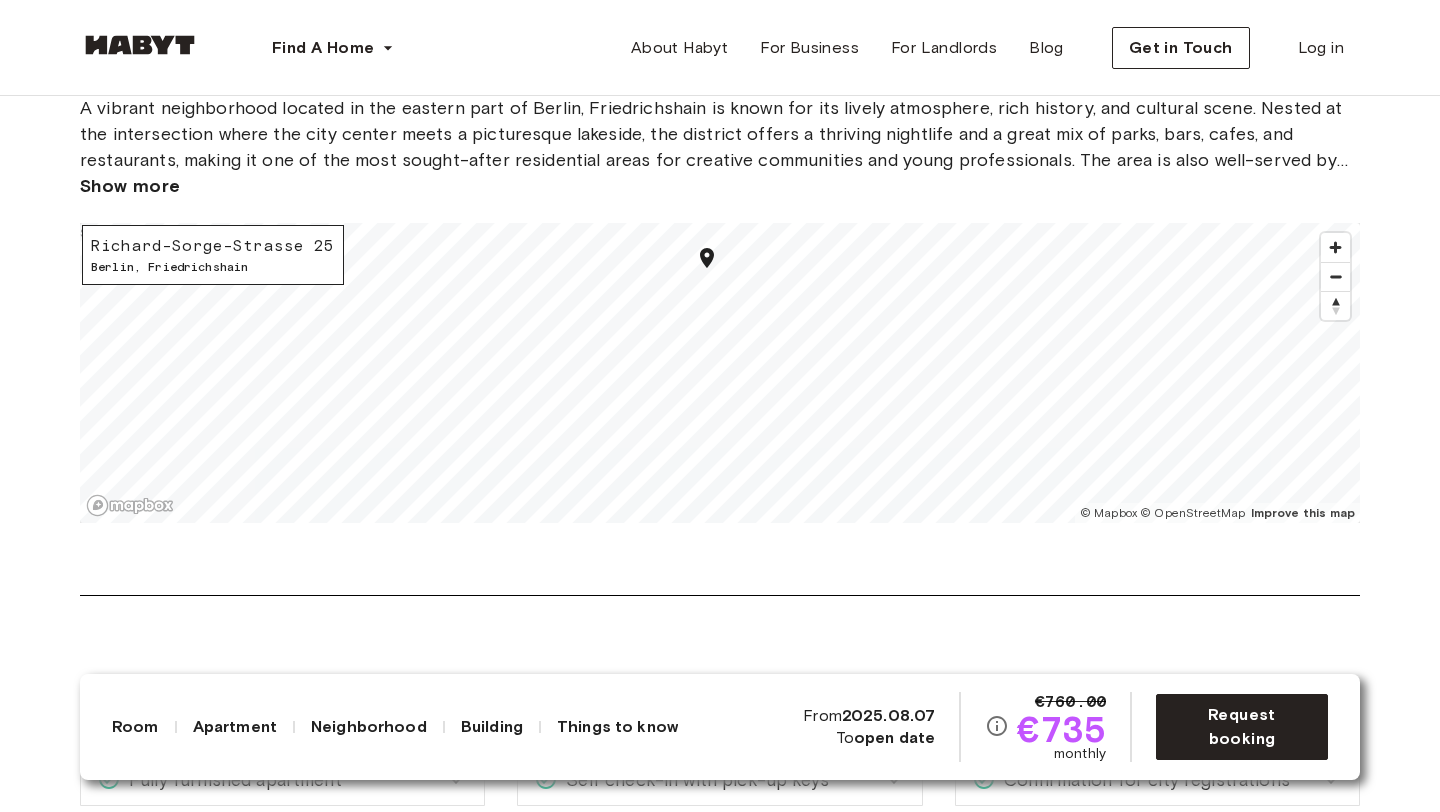 scroll, scrollTop: 2293, scrollLeft: 0, axis: vertical 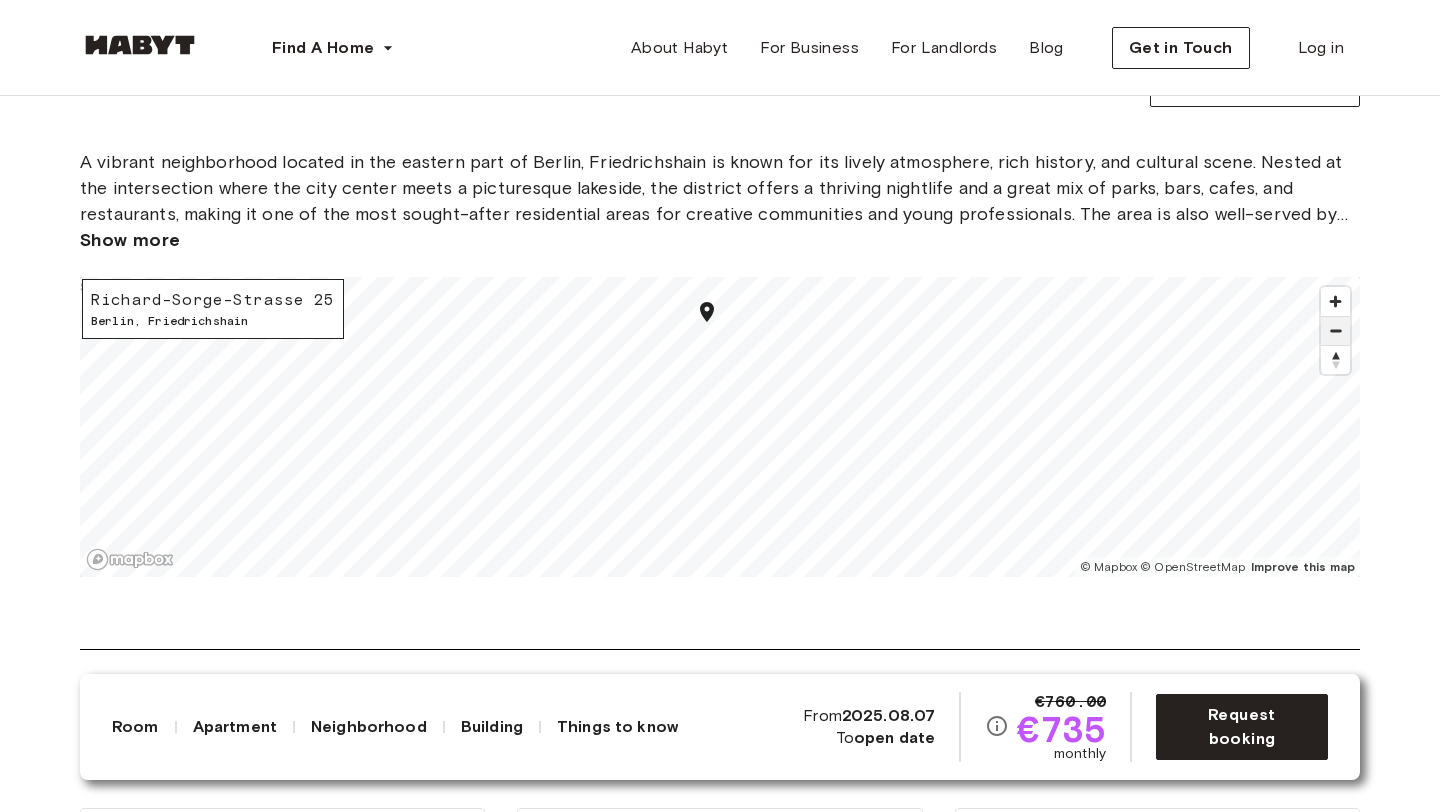 click at bounding box center (1335, 331) 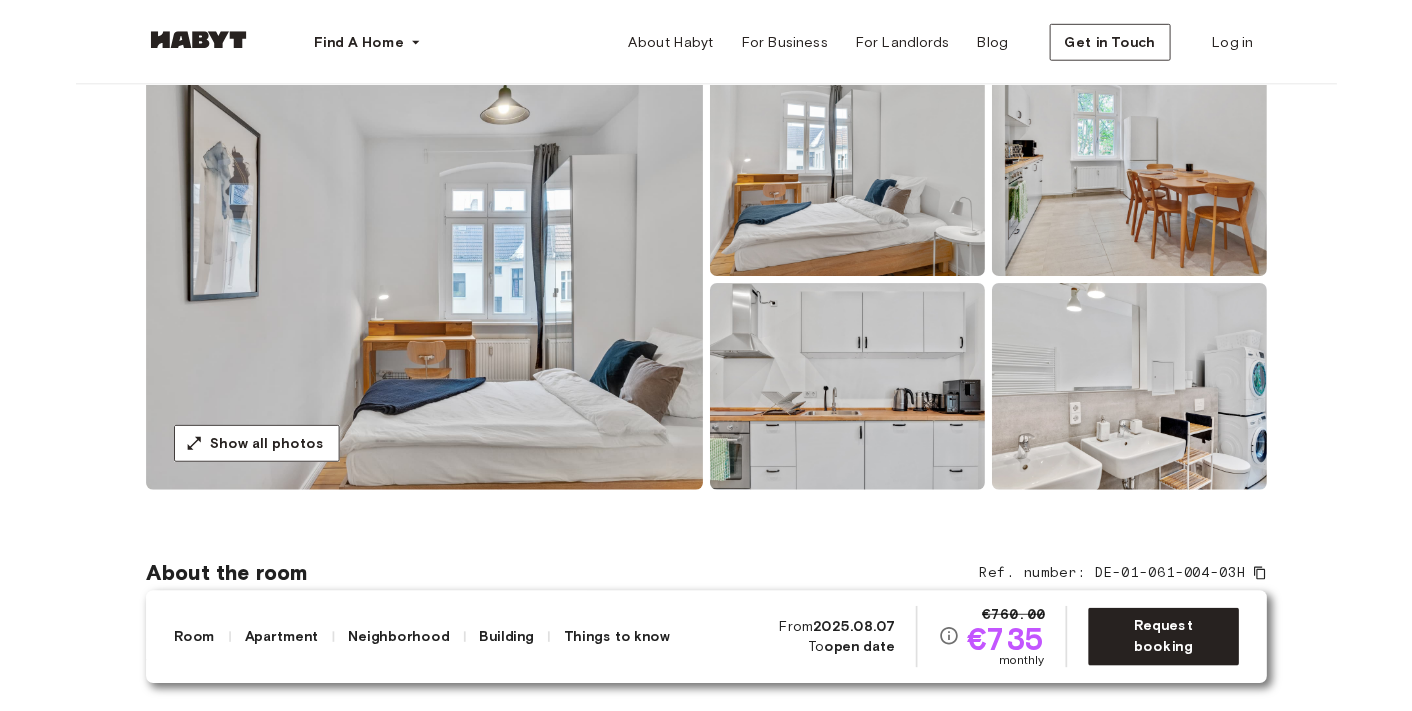 scroll, scrollTop: 0, scrollLeft: 0, axis: both 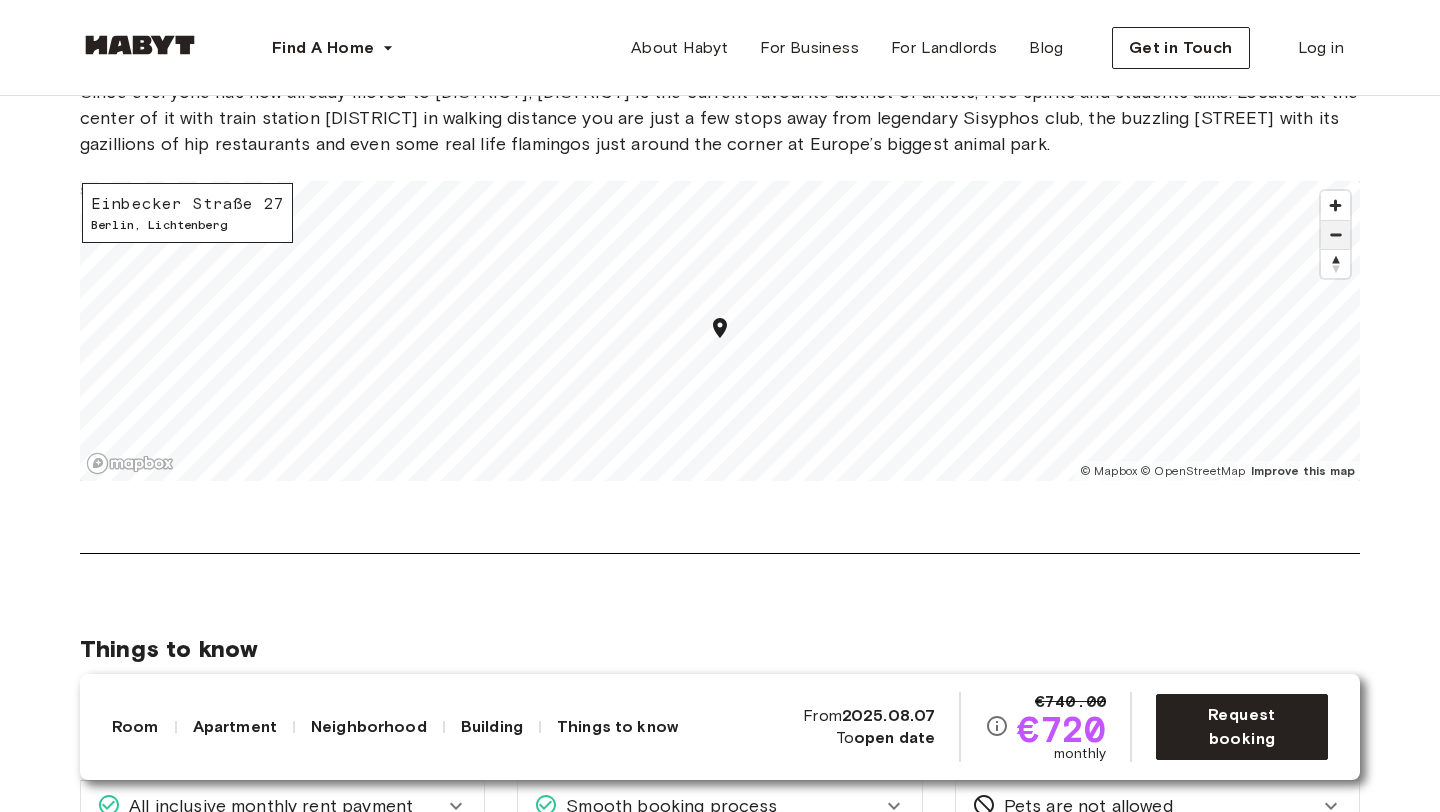click at bounding box center [1335, 235] 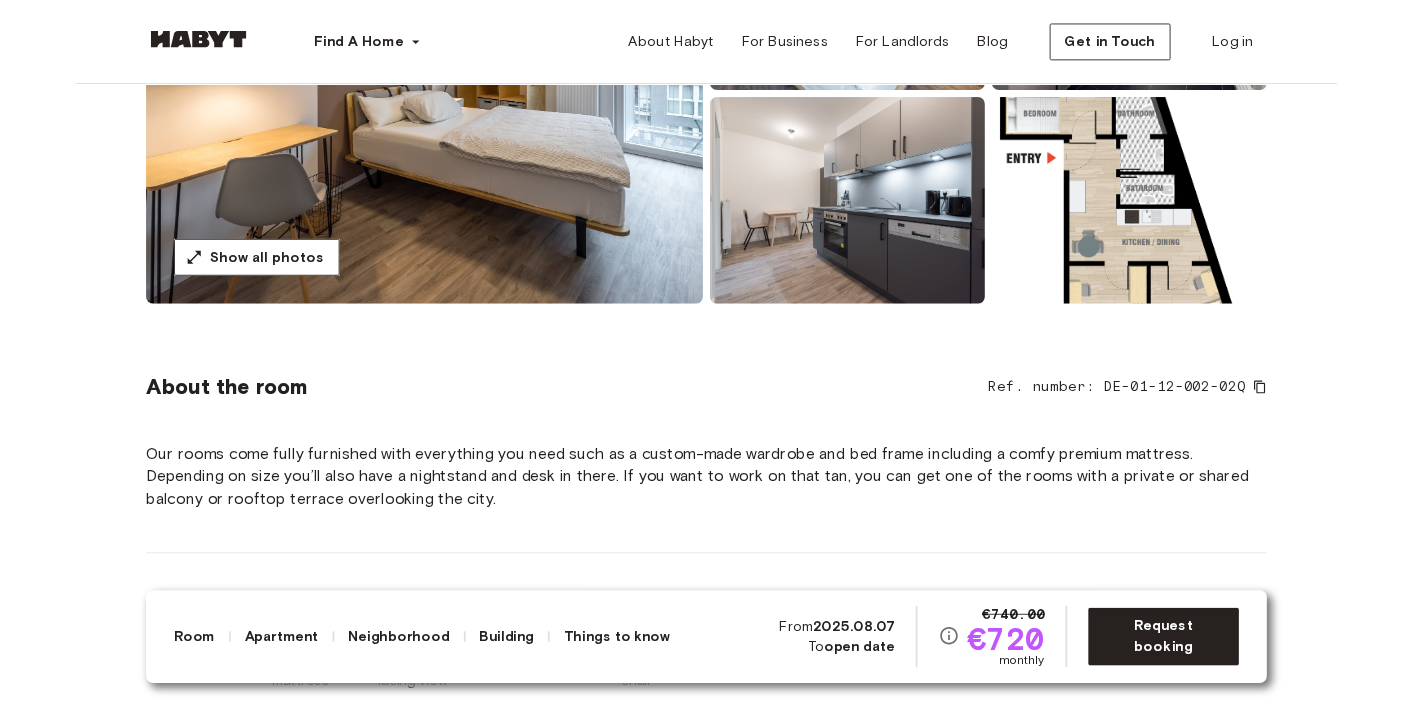 scroll, scrollTop: 0, scrollLeft: 0, axis: both 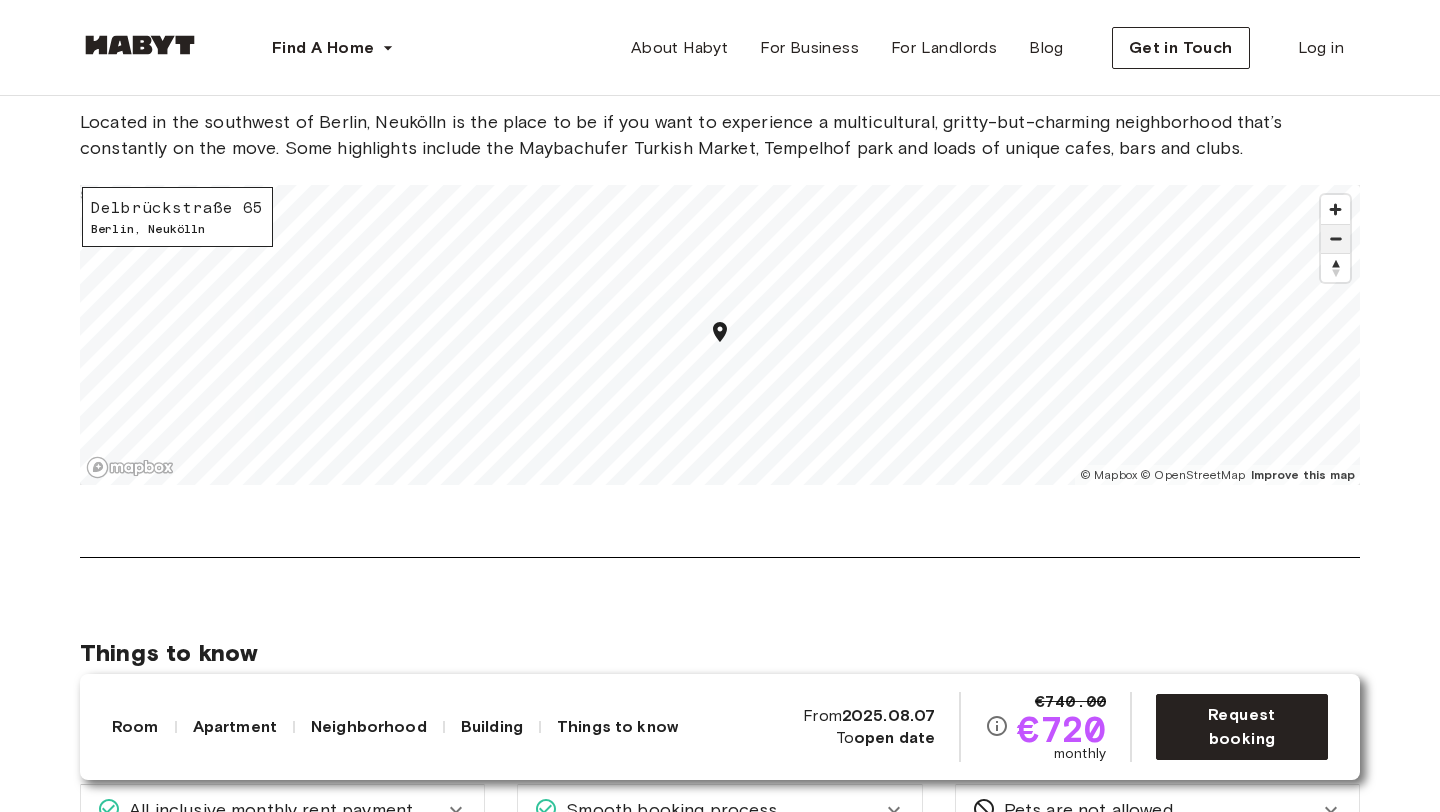 click at bounding box center [1335, 239] 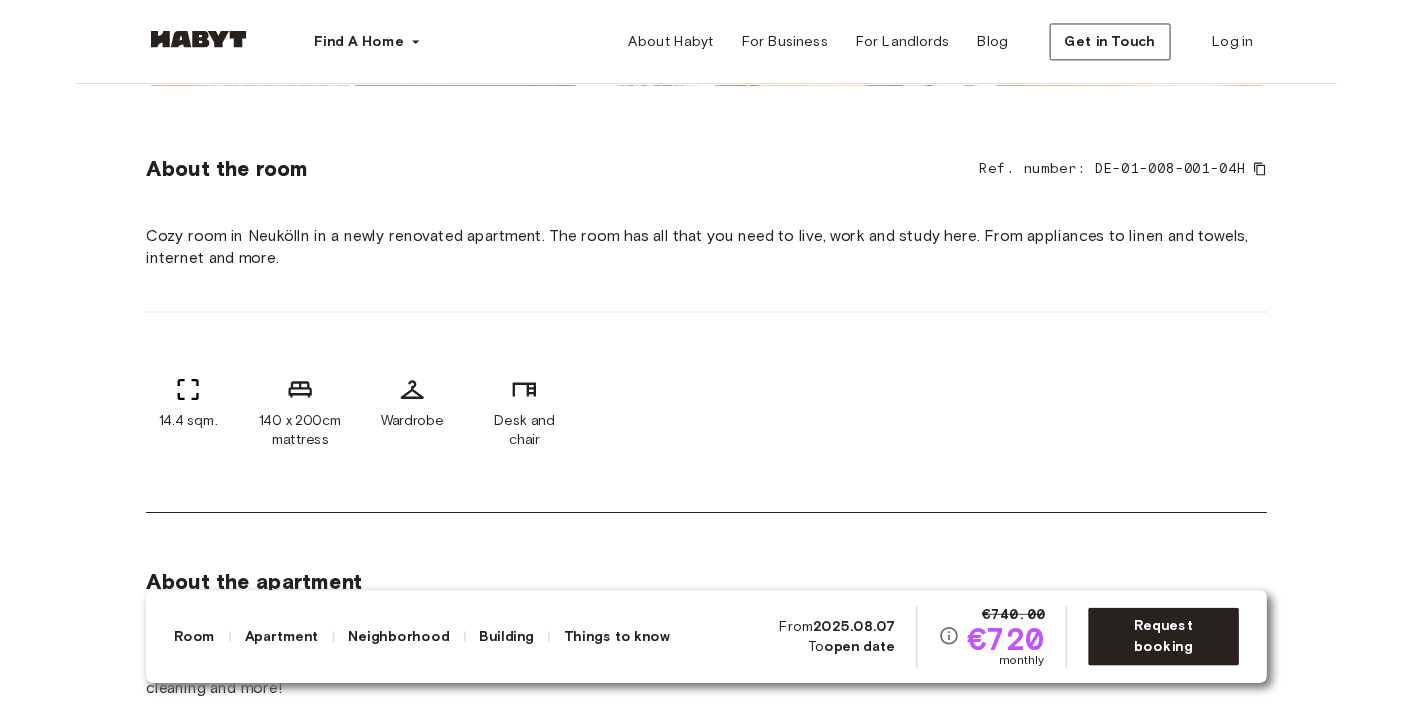 scroll, scrollTop: 0, scrollLeft: 0, axis: both 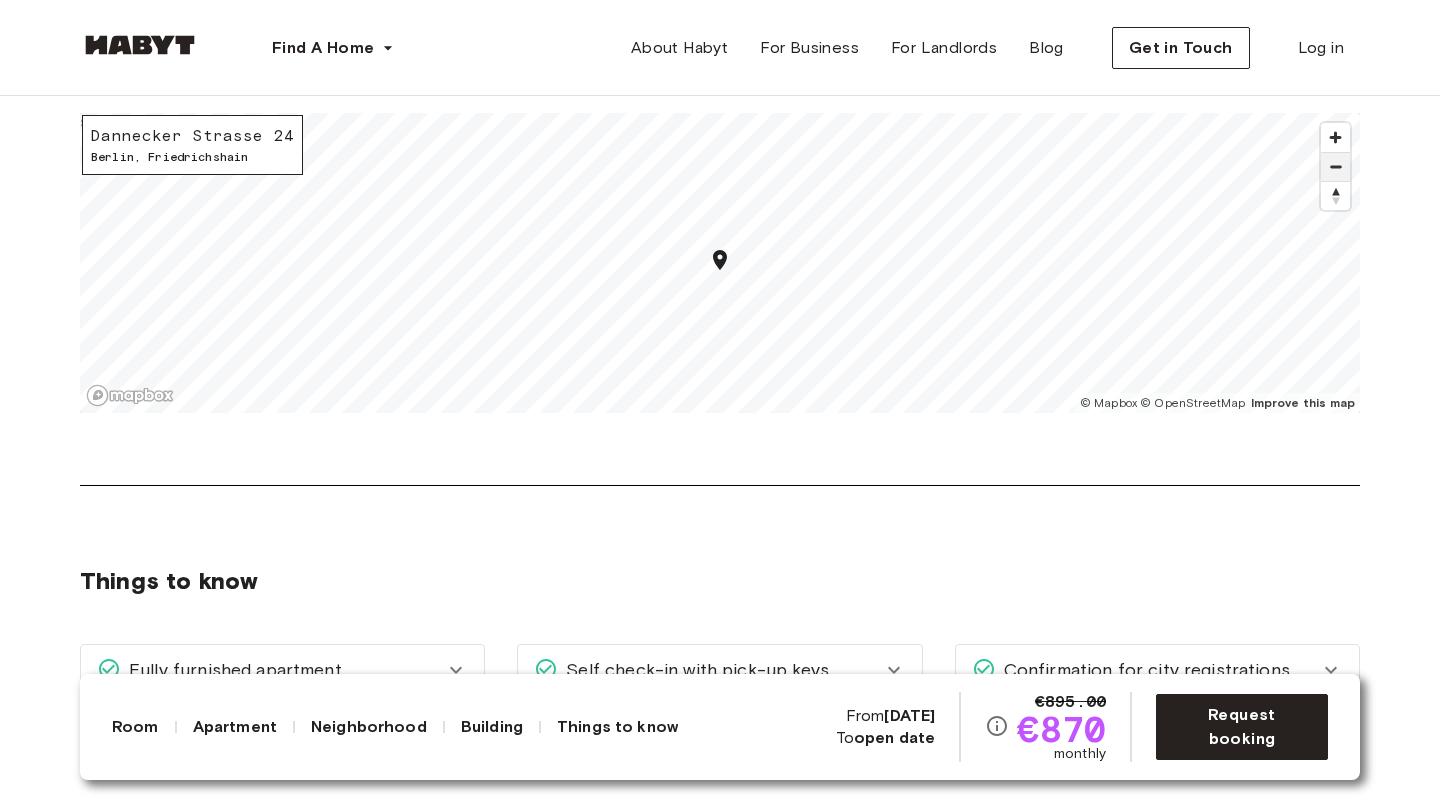 click at bounding box center [1335, 167] 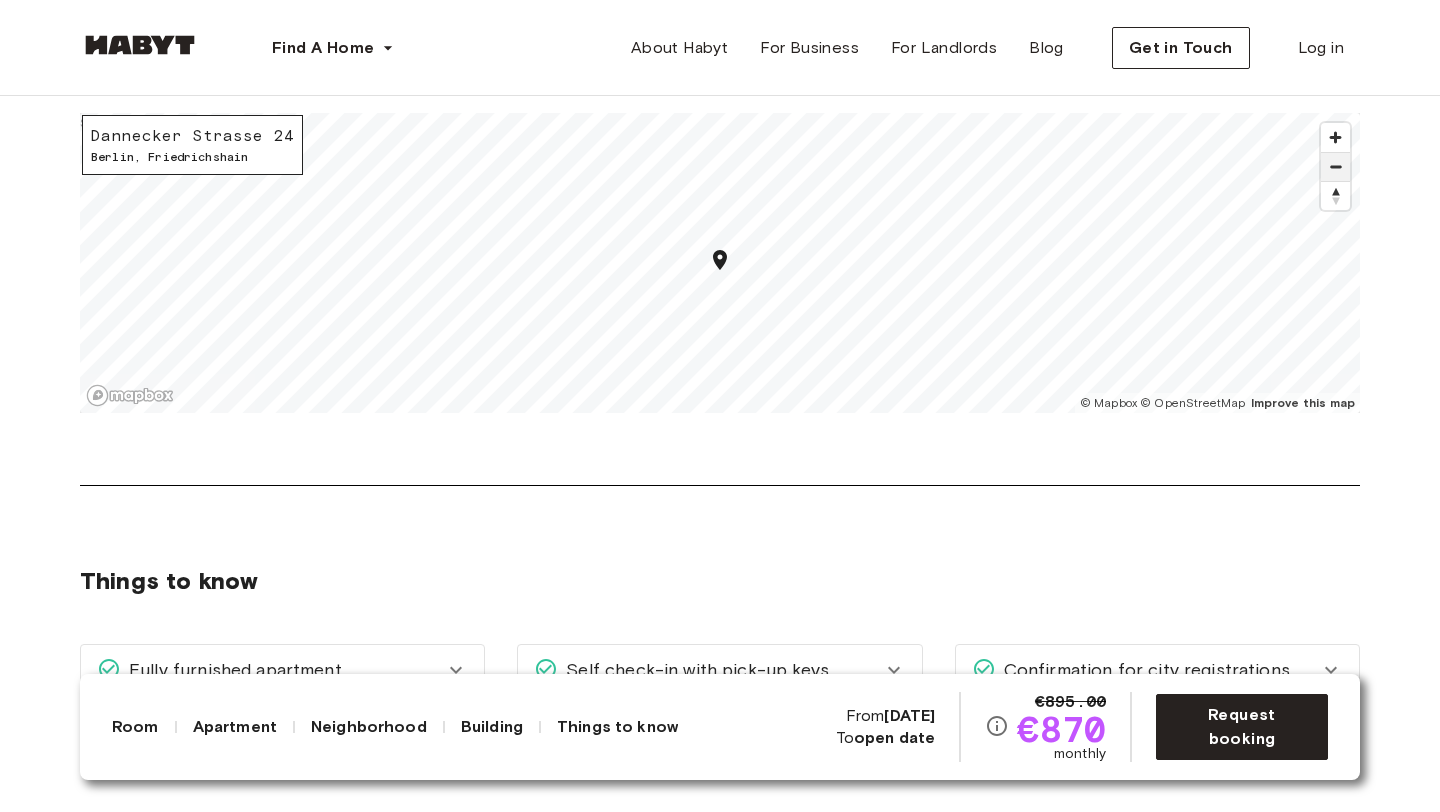 click at bounding box center [1335, 167] 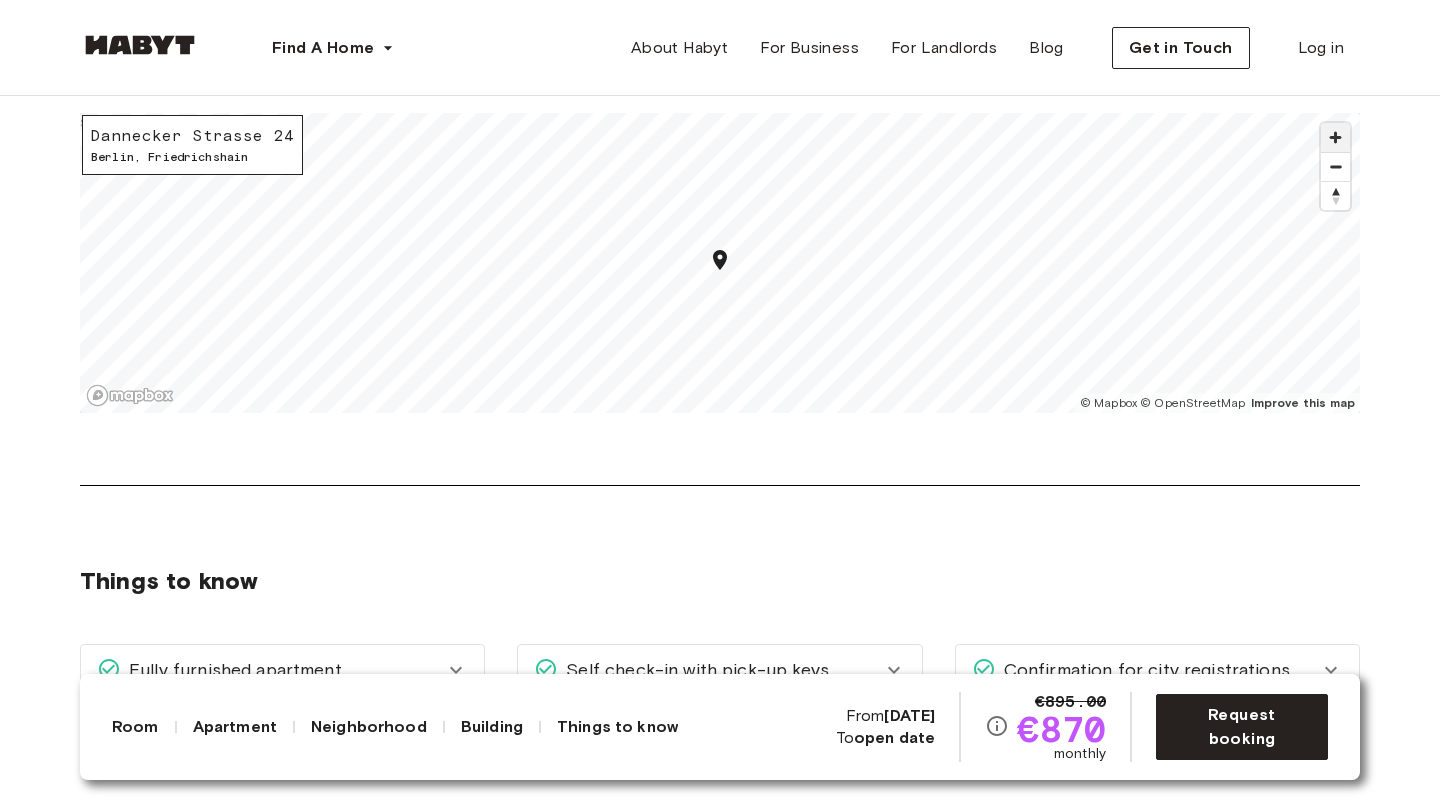 click at bounding box center (1335, 137) 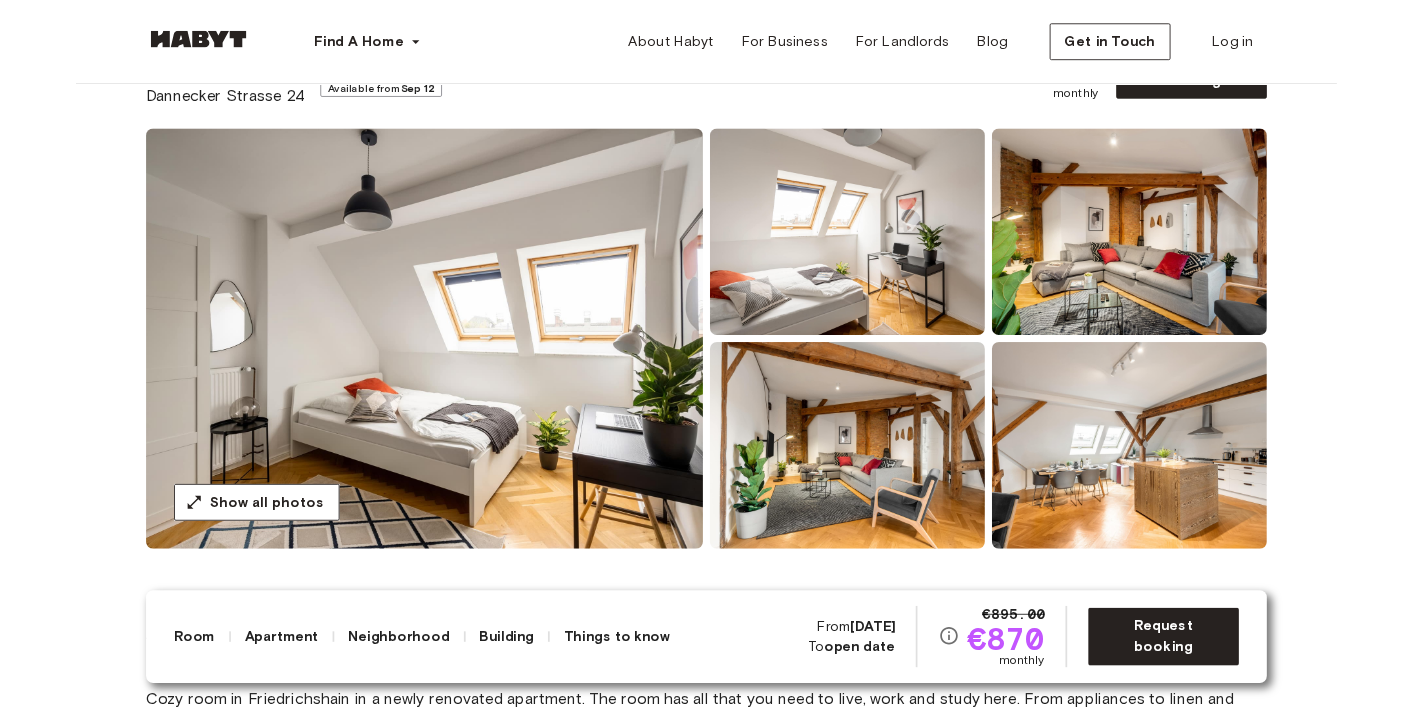 scroll, scrollTop: 0, scrollLeft: 0, axis: both 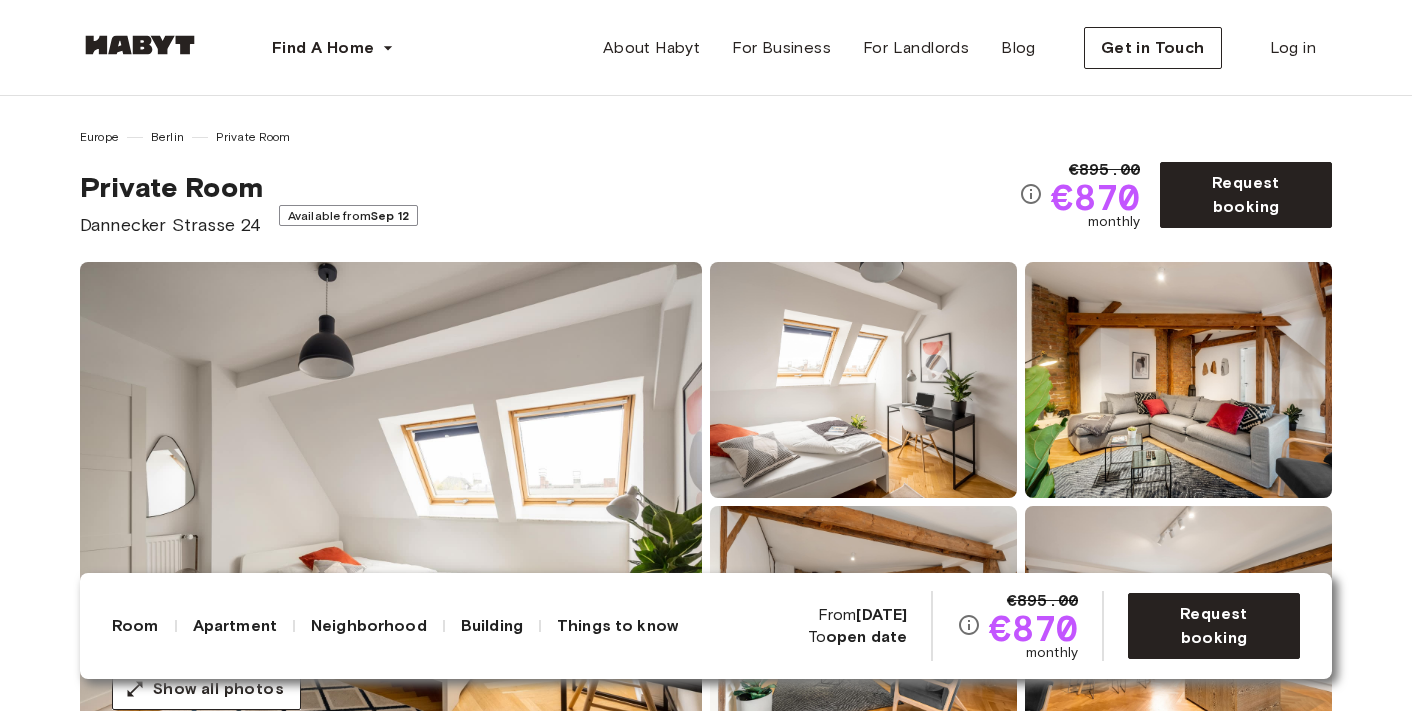 click on "Find A Home Europe Amsterdam Berlin Frankfurt Hamburg Lisbon Madrid Milan Modena Paris Turin Munich Rotterdam Stuttgart Dusseldorf Cologne Zurich The Hague Graz Brussels Leipzig Asia Hong Kong Singapore Seoul Phuket Tokyo About Habyt For Business For Landlords Blog Get in Touch Log in" at bounding box center (706, 48) 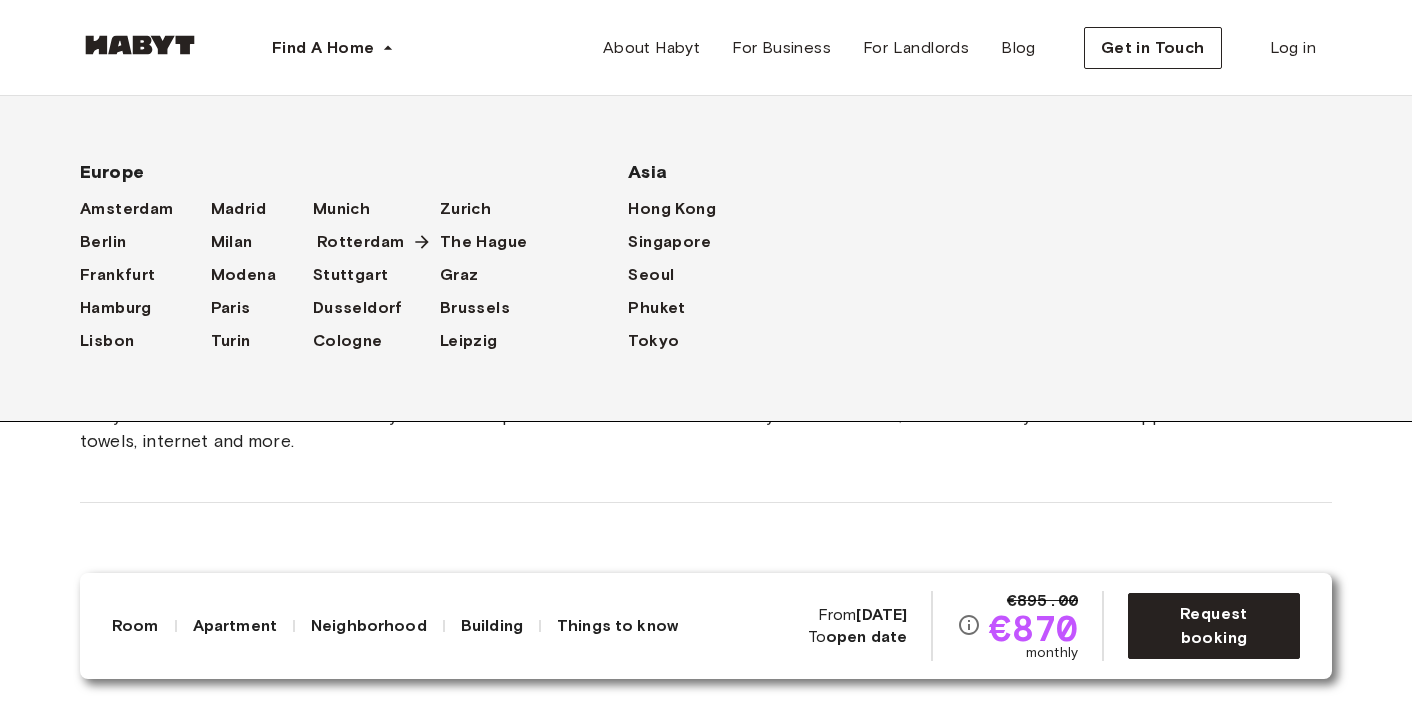 scroll, scrollTop: 0, scrollLeft: 0, axis: both 